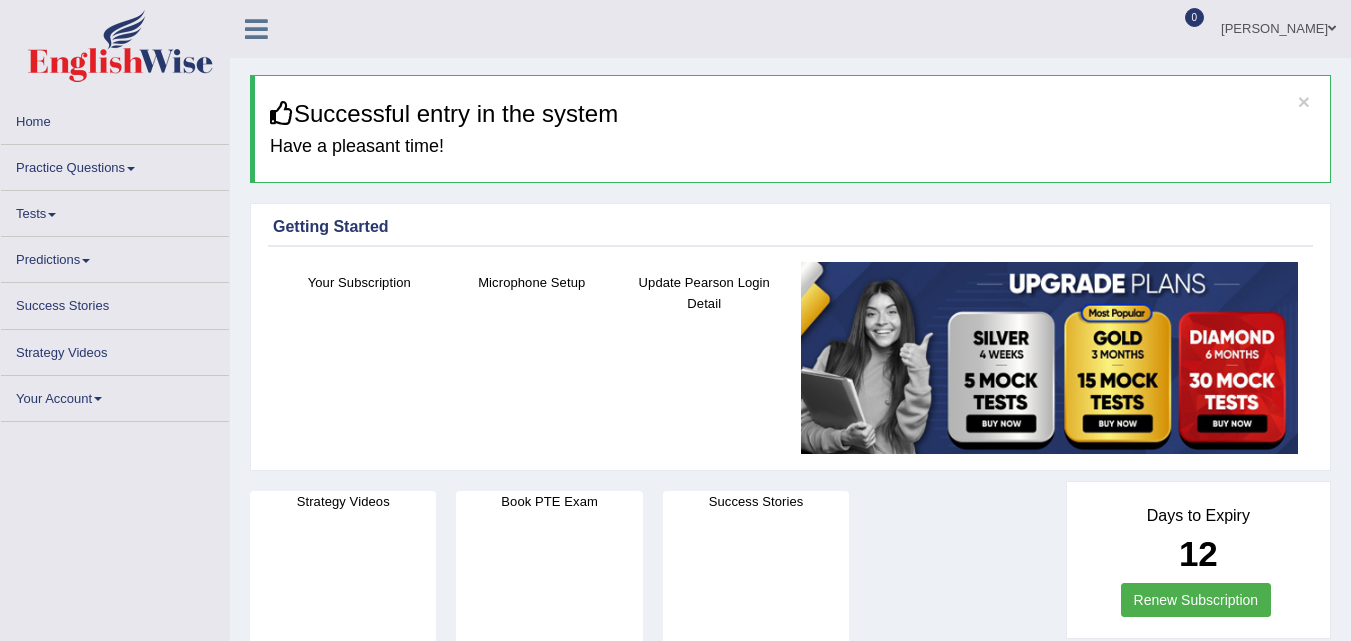 scroll, scrollTop: 0, scrollLeft: 0, axis: both 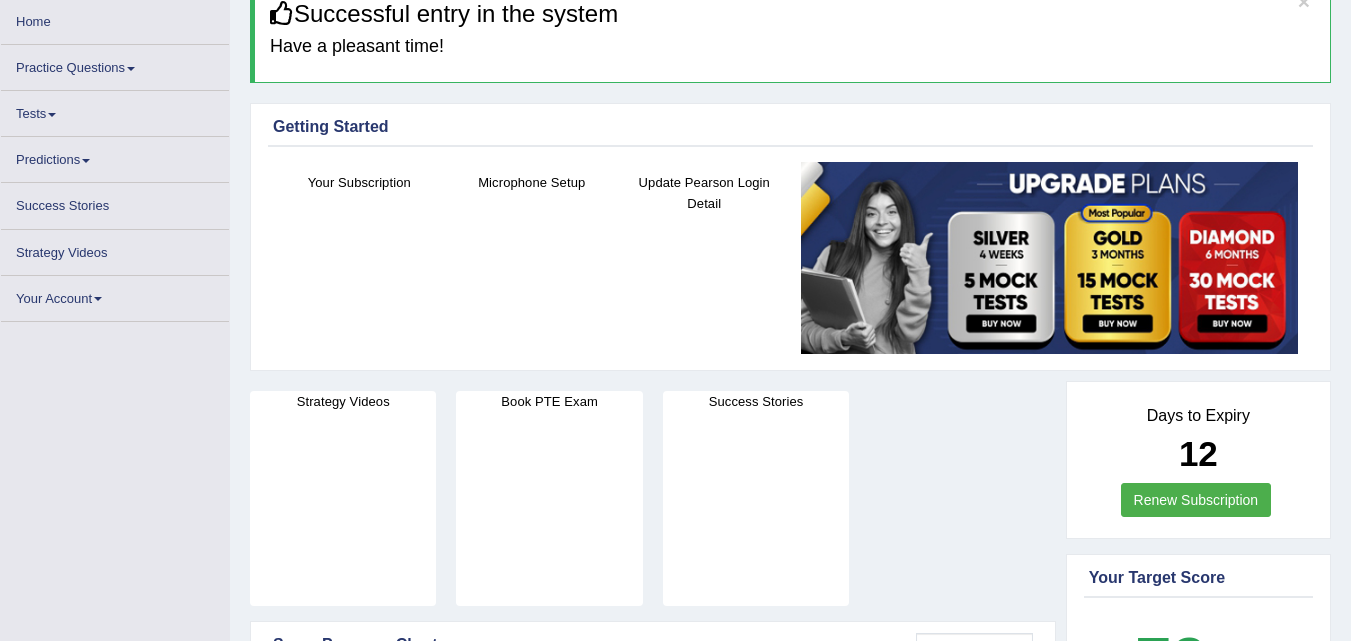 click on "Practice Questions" at bounding box center (115, 64) 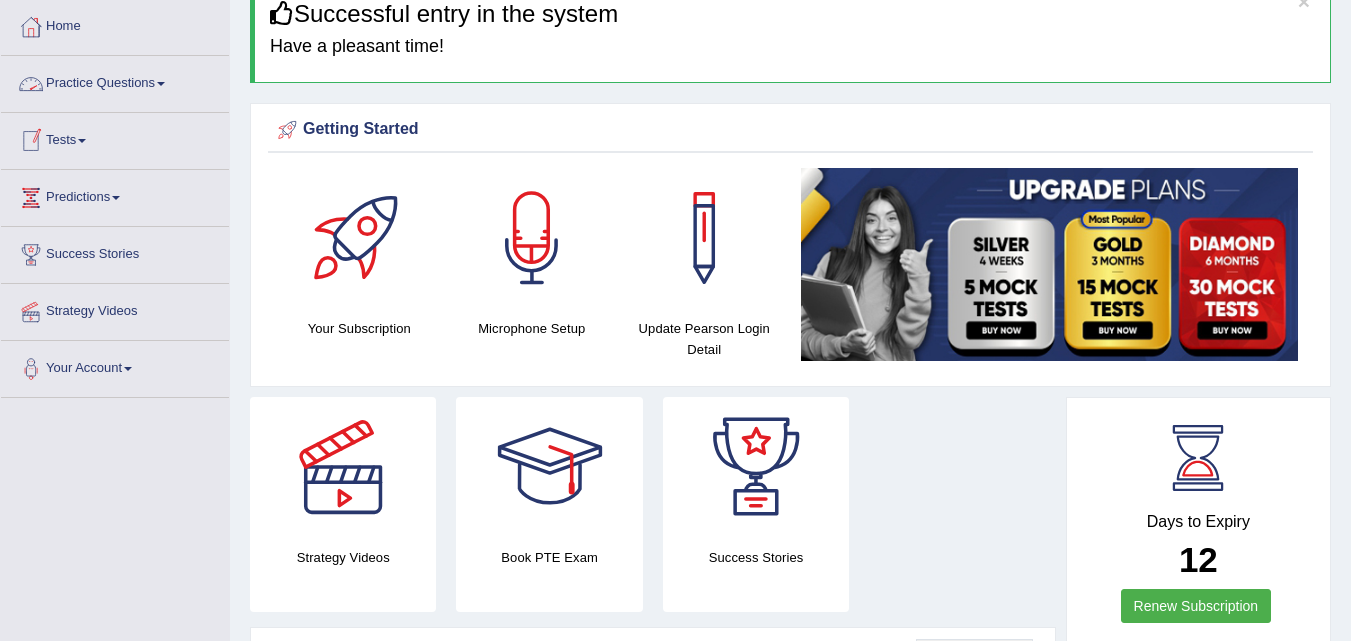 click on "Practice Questions" at bounding box center (115, 81) 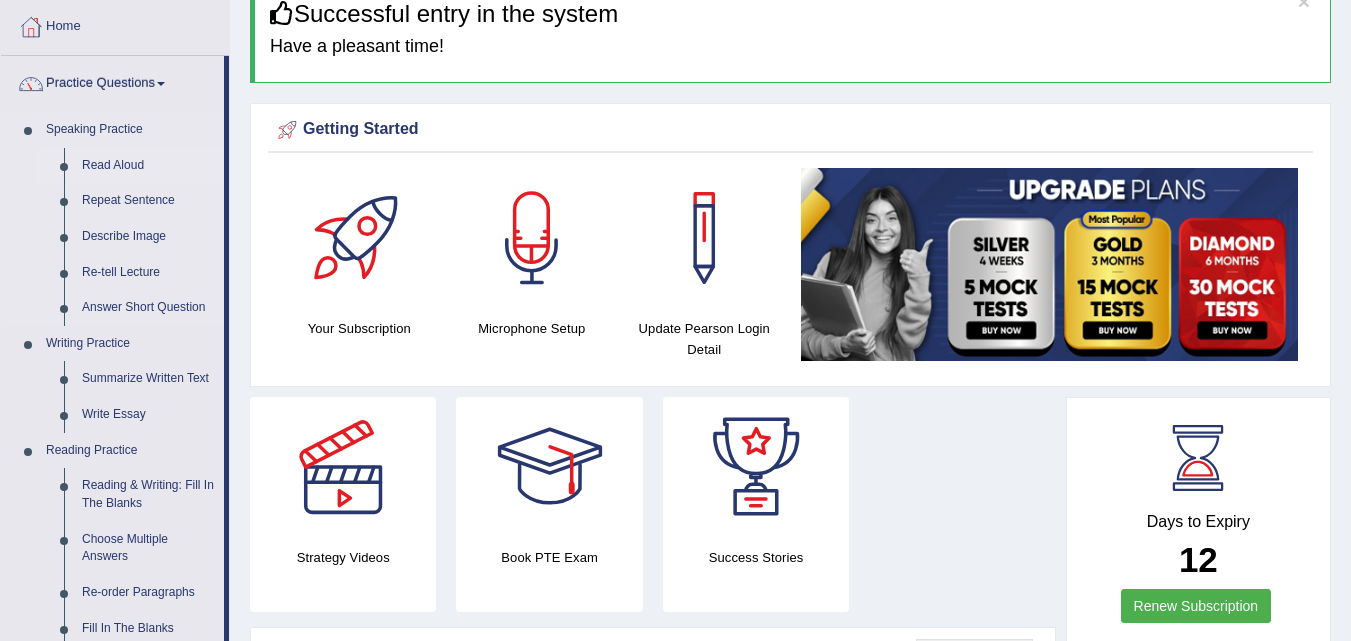 click on "Read Aloud" at bounding box center [148, 166] 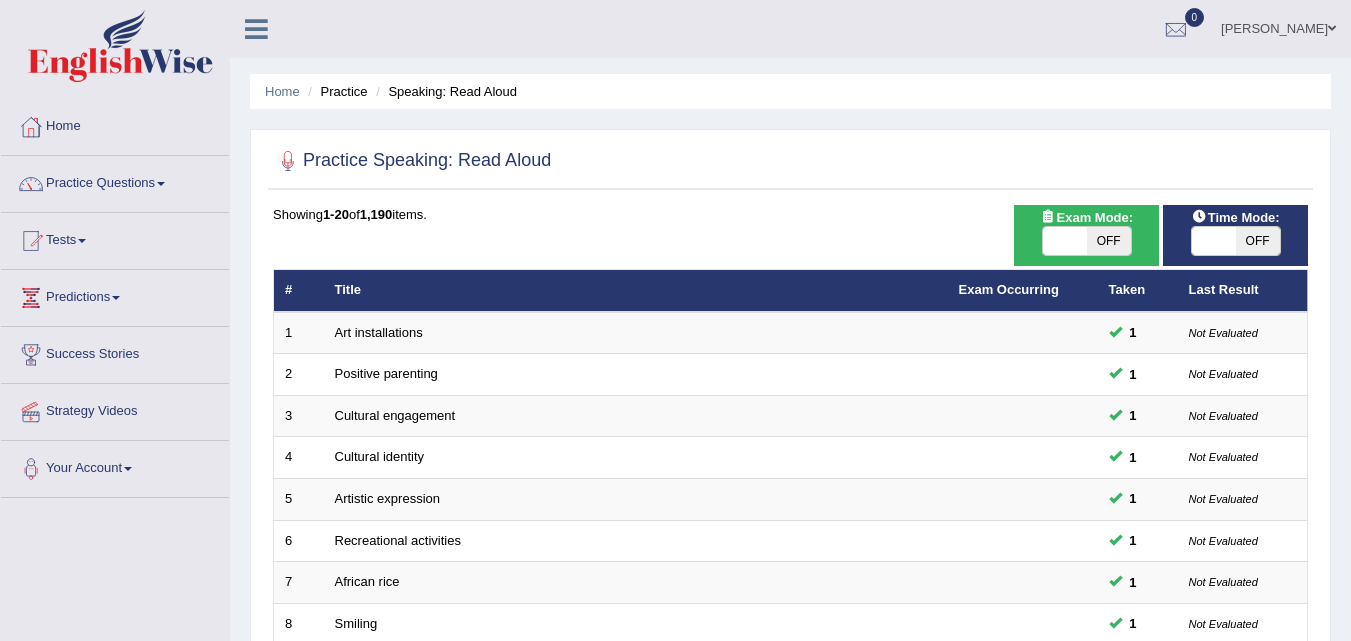 scroll, scrollTop: 0, scrollLeft: 0, axis: both 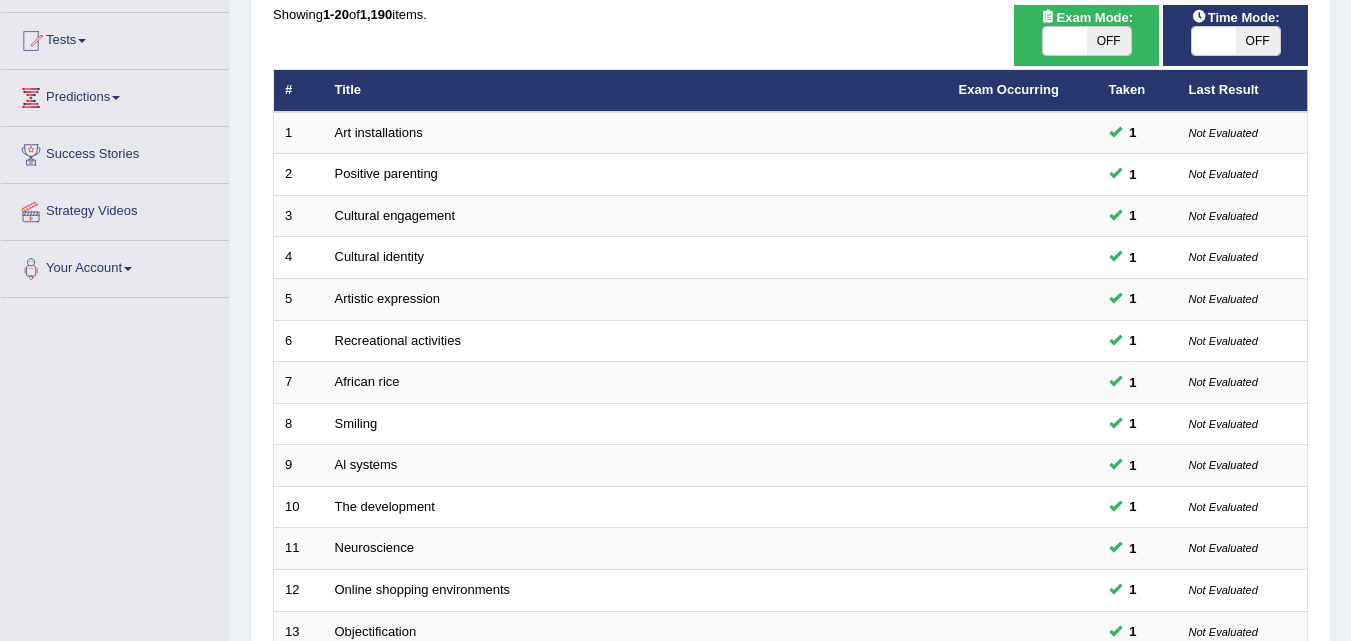click on "OFF" at bounding box center [1109, 41] 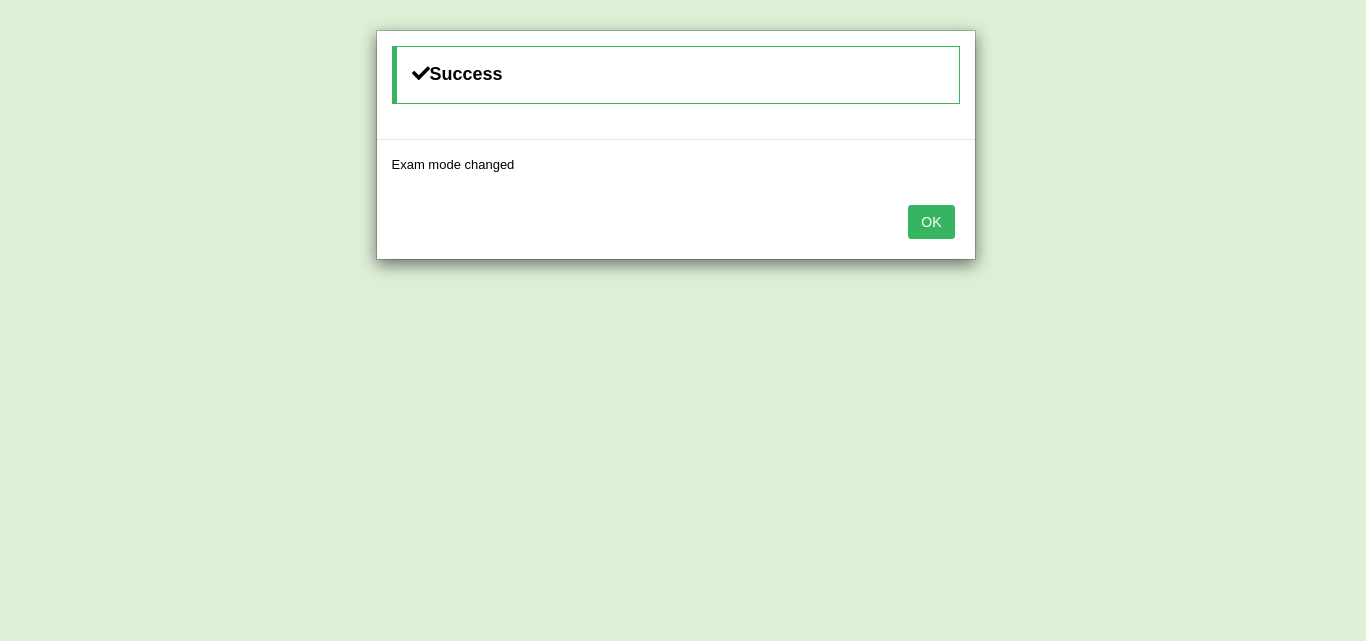 click on "OK" at bounding box center (676, 224) 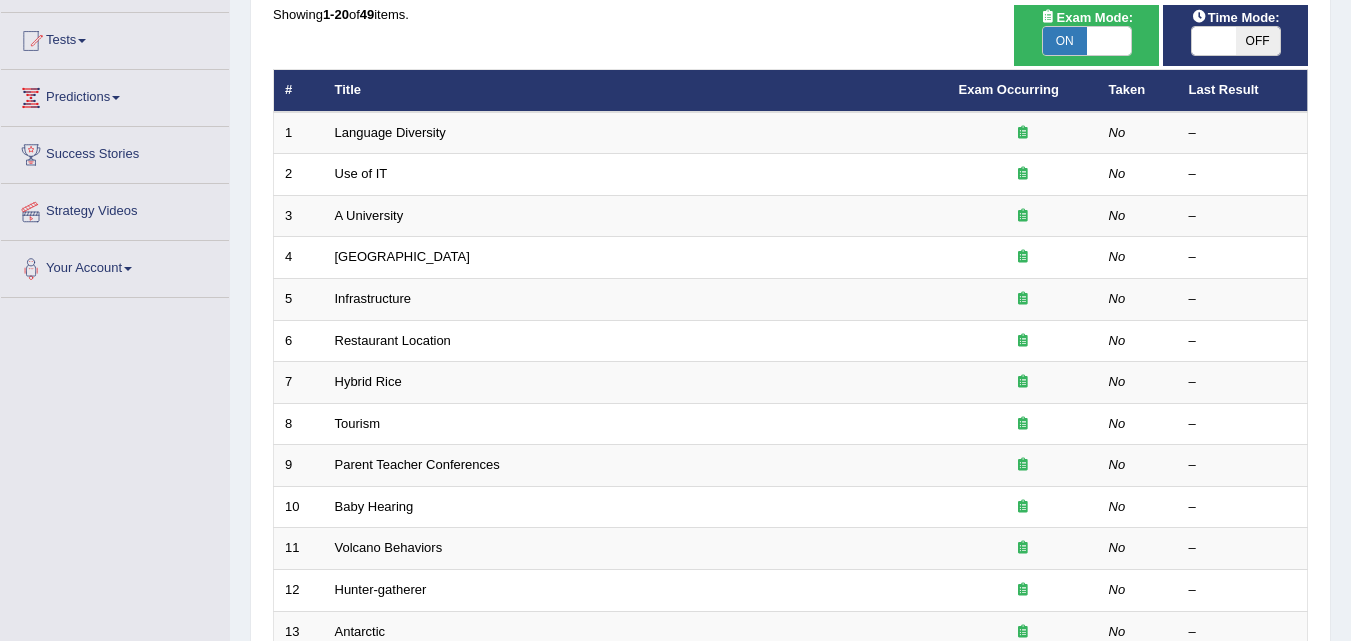 scroll, scrollTop: 200, scrollLeft: 0, axis: vertical 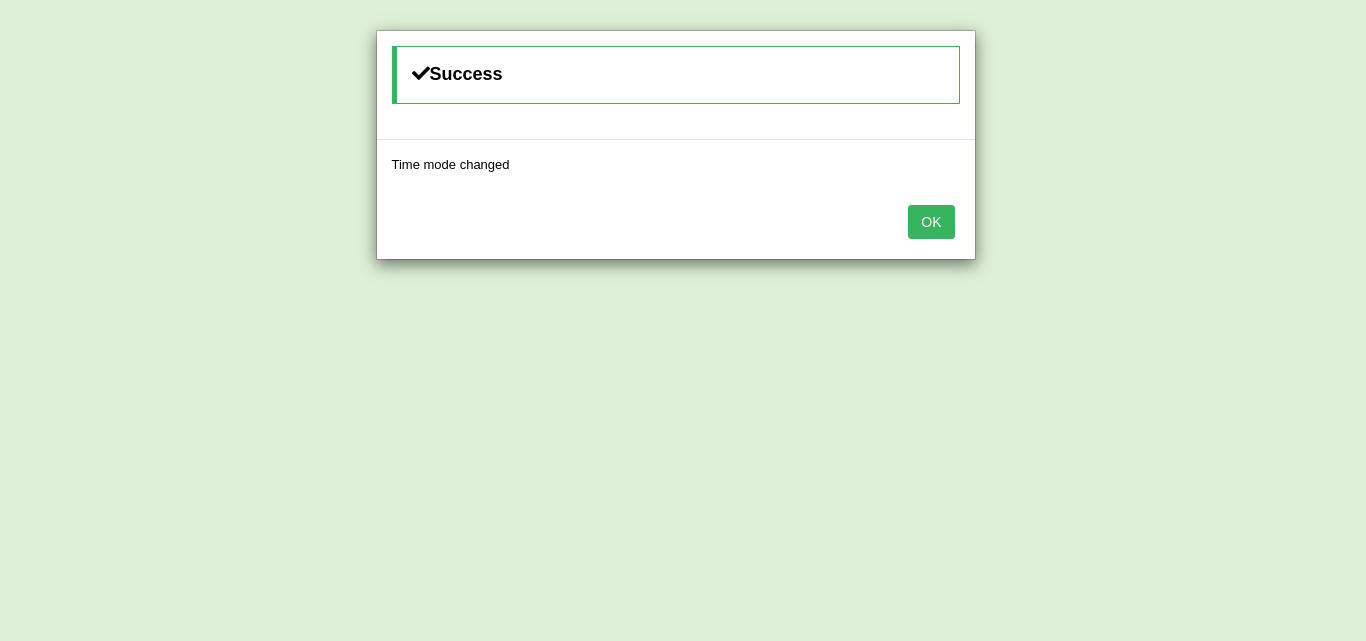 click on "OK" at bounding box center [931, 222] 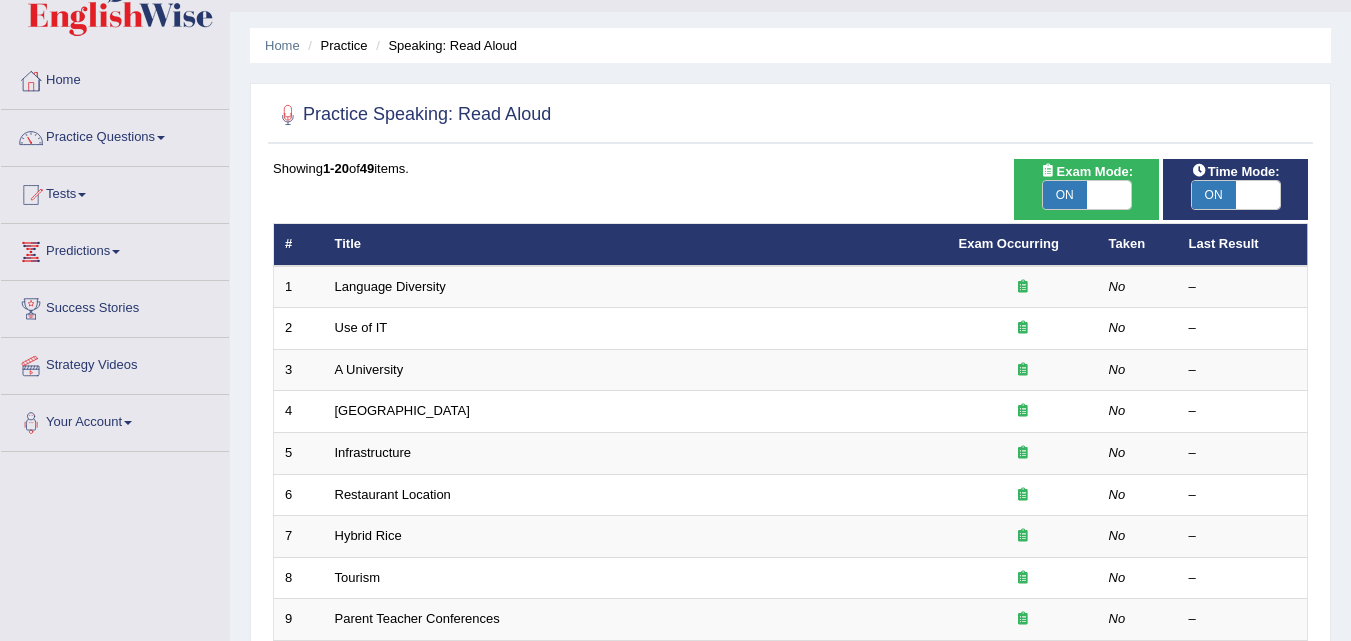 scroll, scrollTop: 0, scrollLeft: 0, axis: both 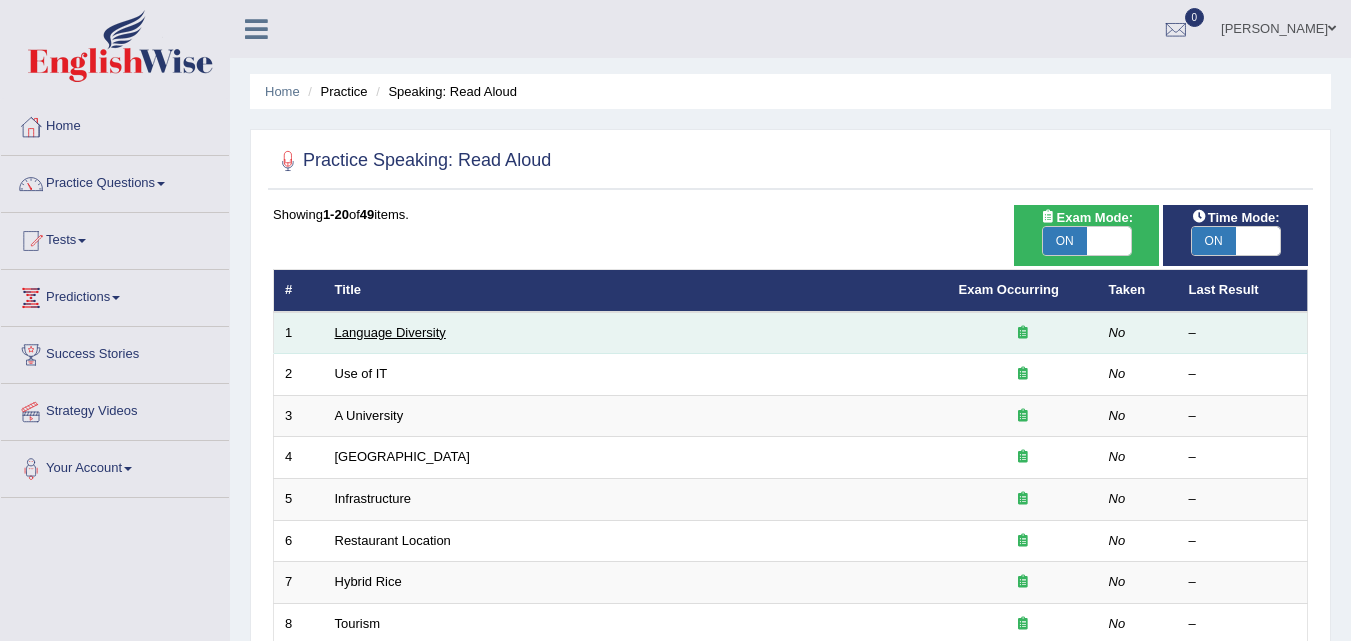 click on "Language Diversity" at bounding box center [390, 332] 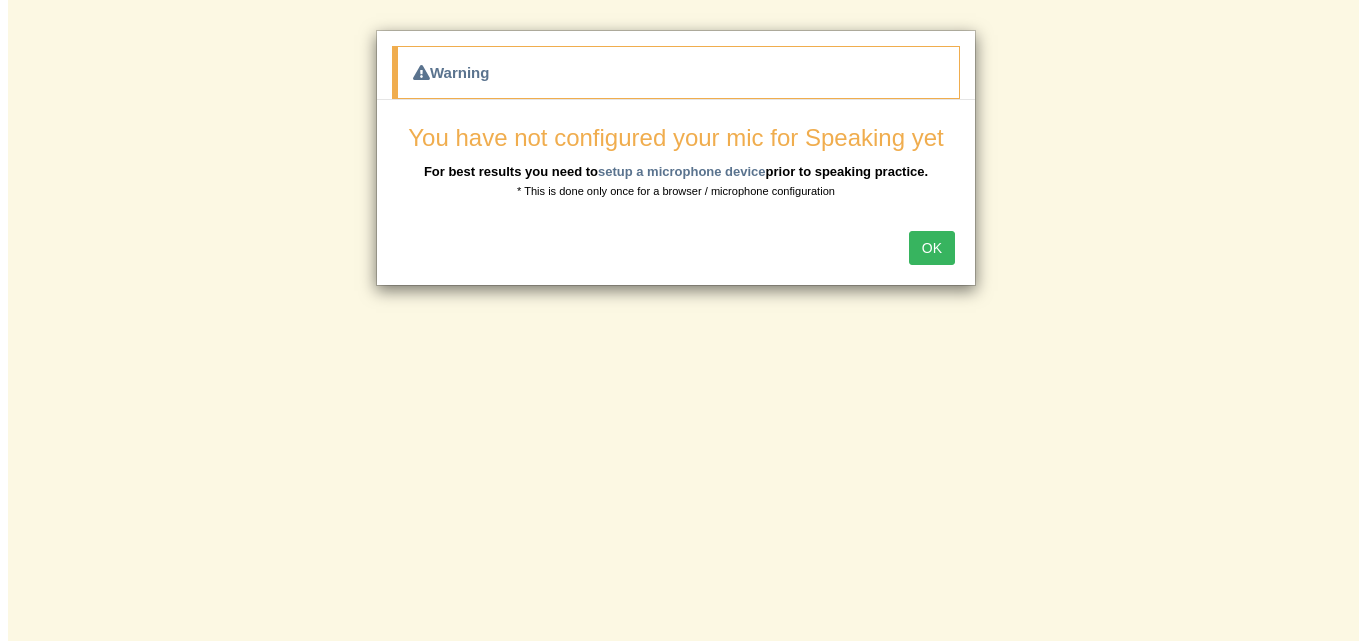 scroll, scrollTop: 0, scrollLeft: 0, axis: both 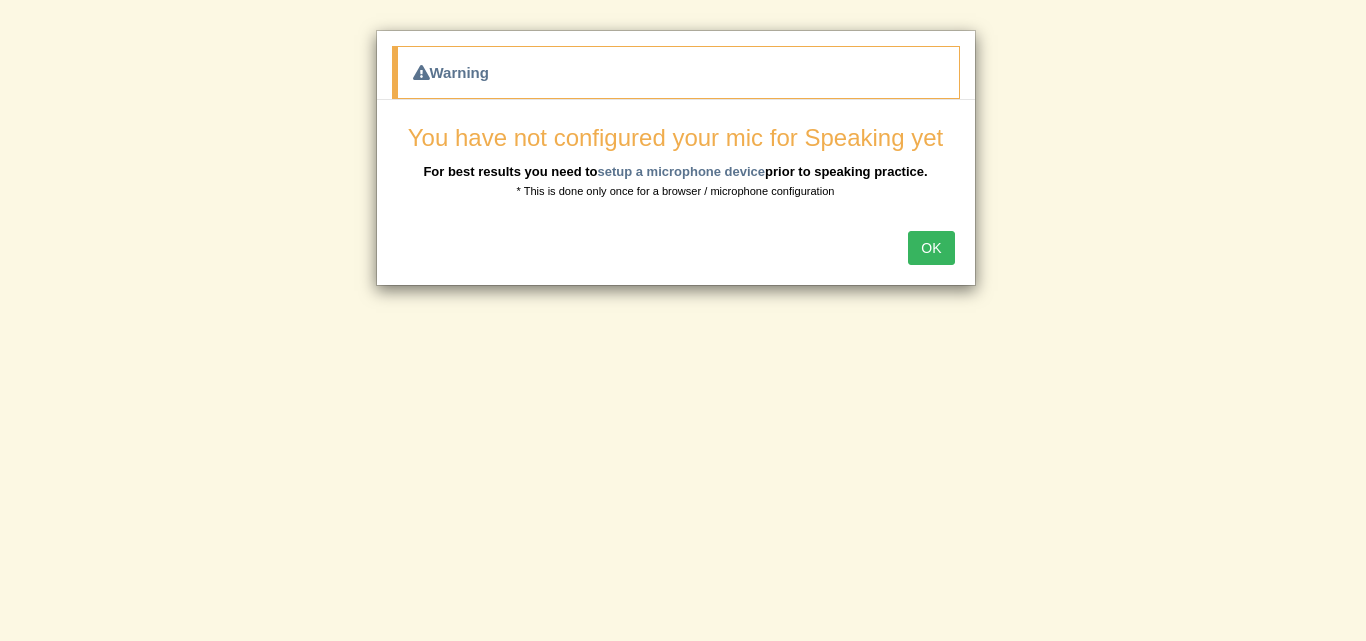 click on "OK" at bounding box center (931, 248) 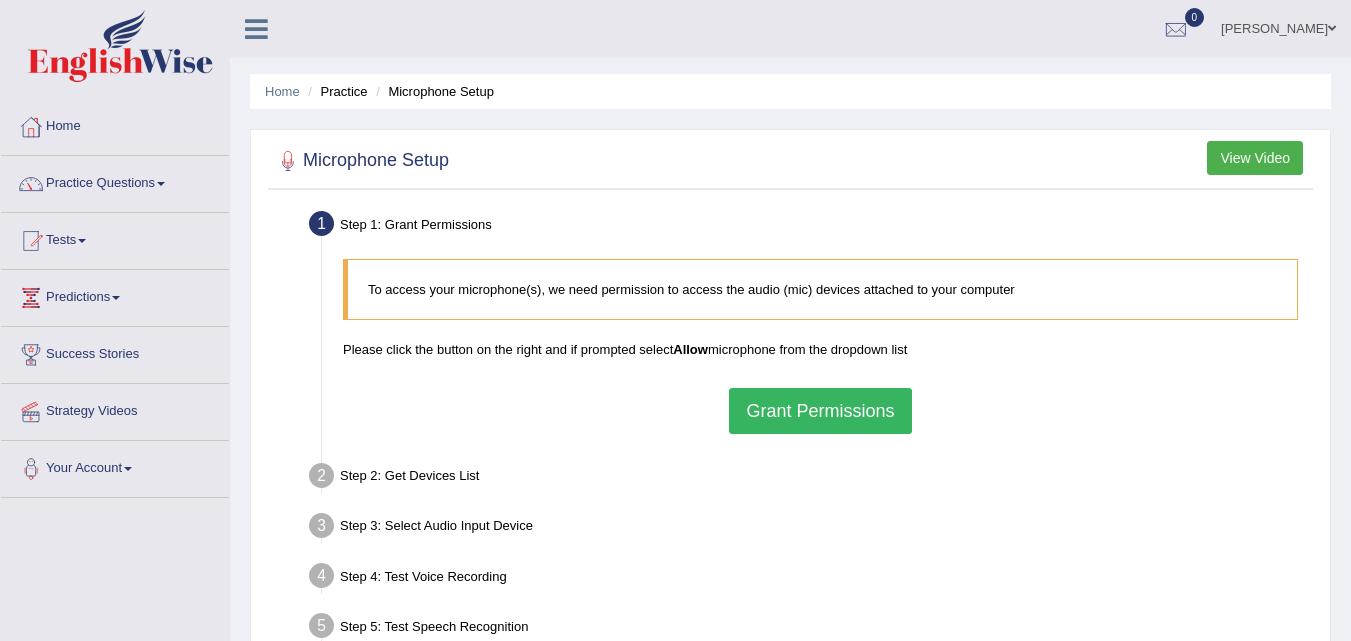 scroll, scrollTop: 0, scrollLeft: 0, axis: both 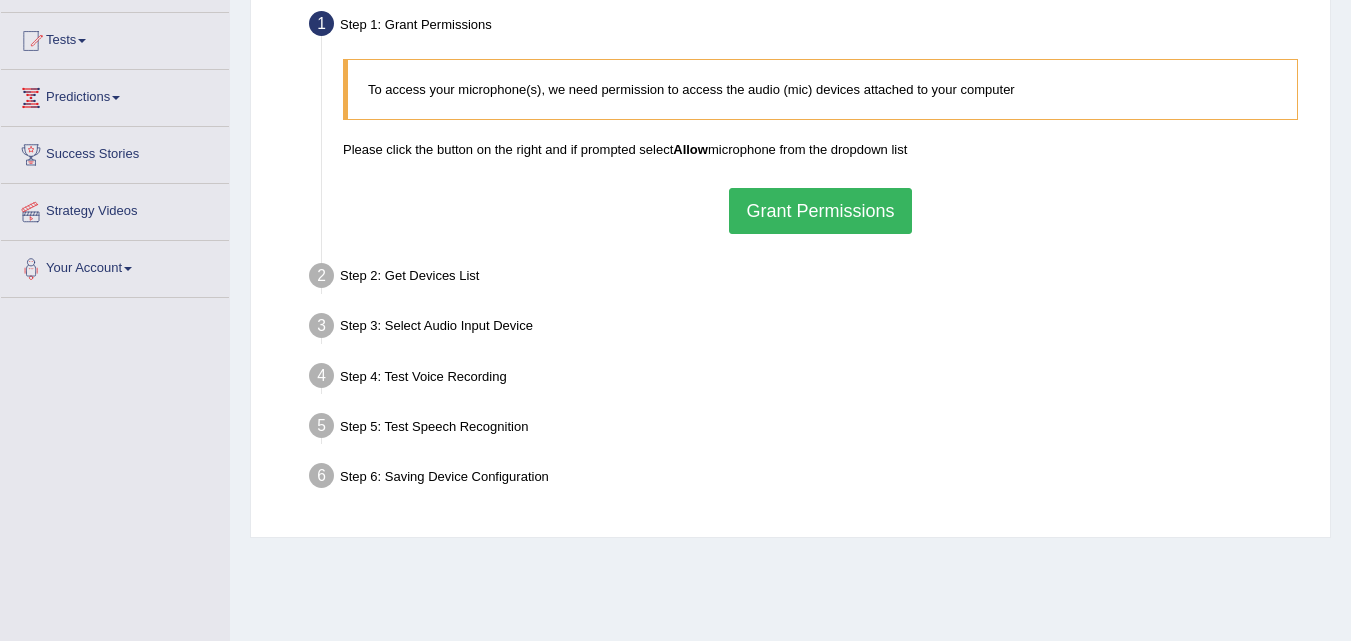 click on "Grant Permissions" at bounding box center [820, 211] 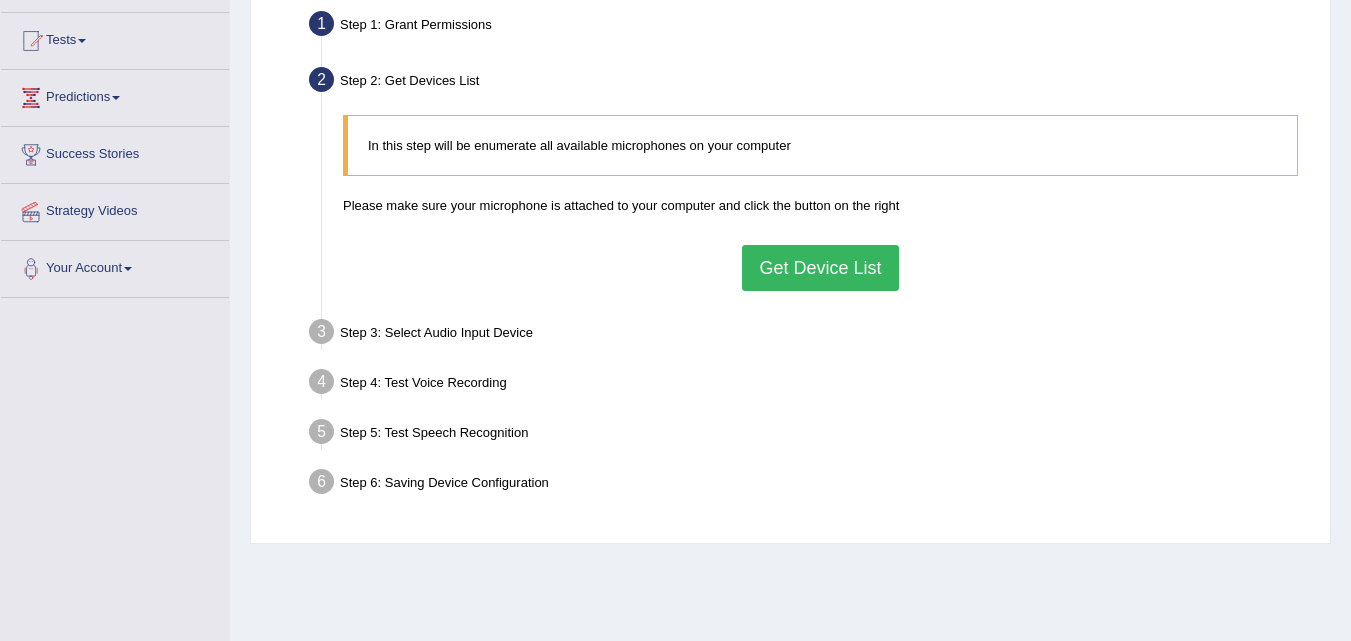 click on "Get Device List" at bounding box center (820, 268) 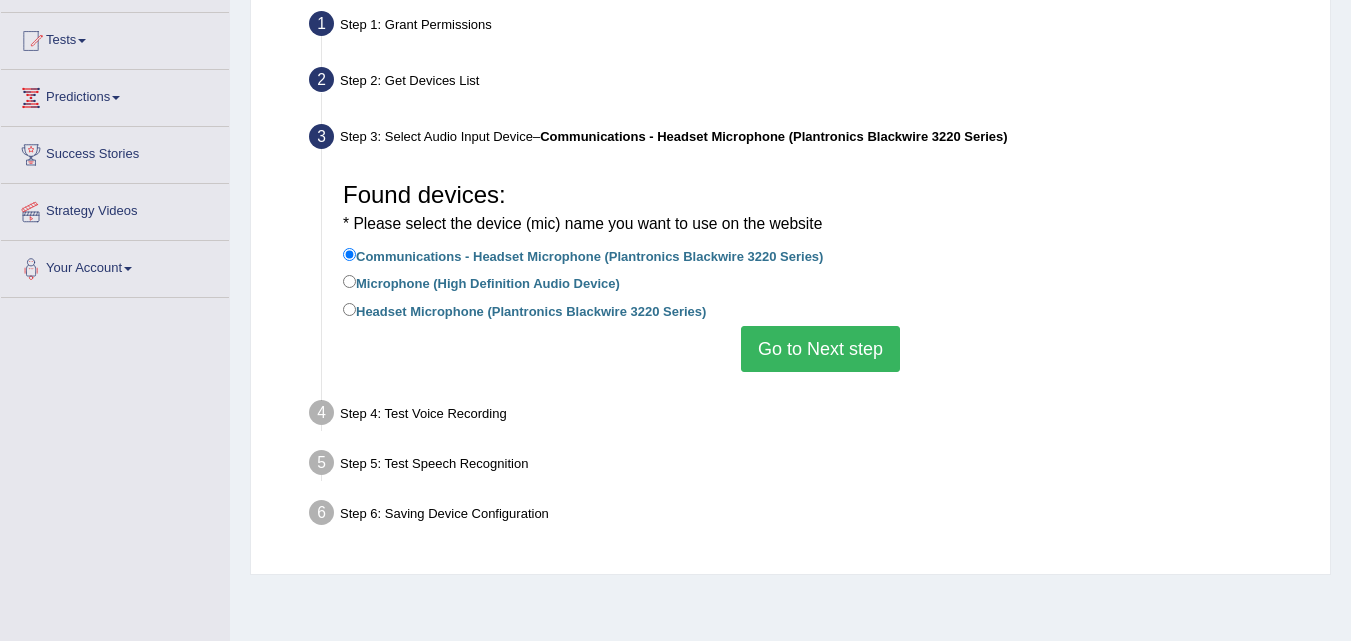 scroll, scrollTop: 300, scrollLeft: 0, axis: vertical 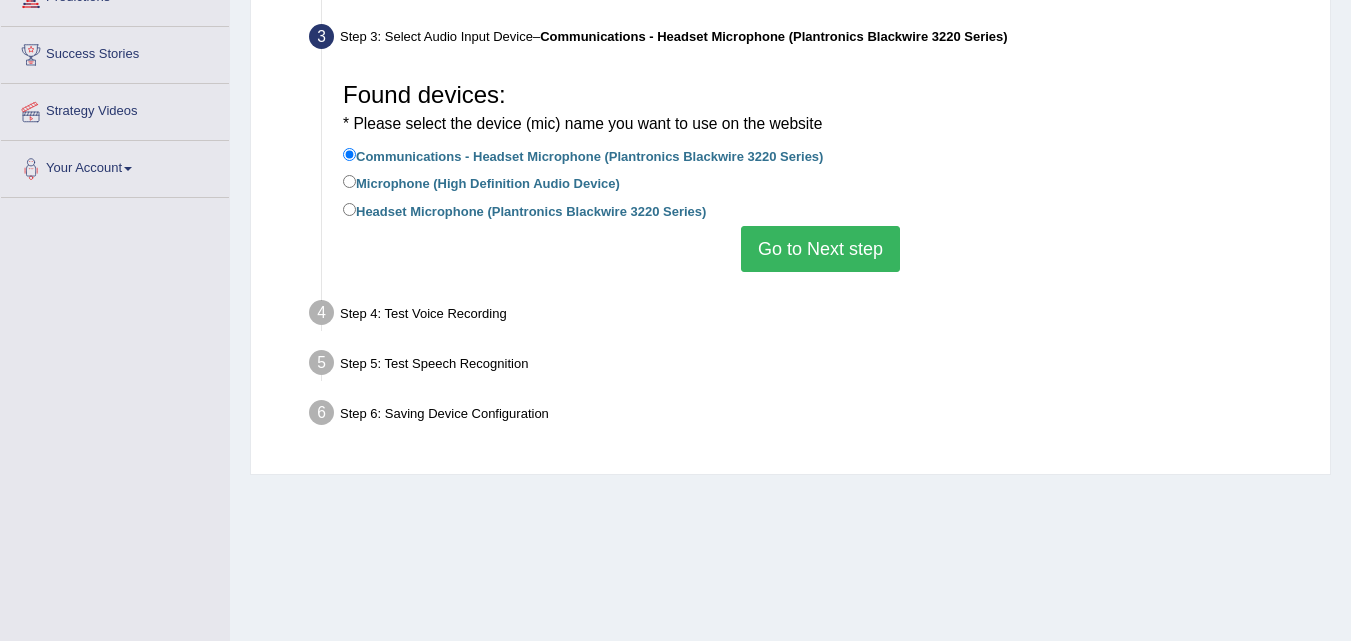 click on "Go to Next step" at bounding box center [820, 249] 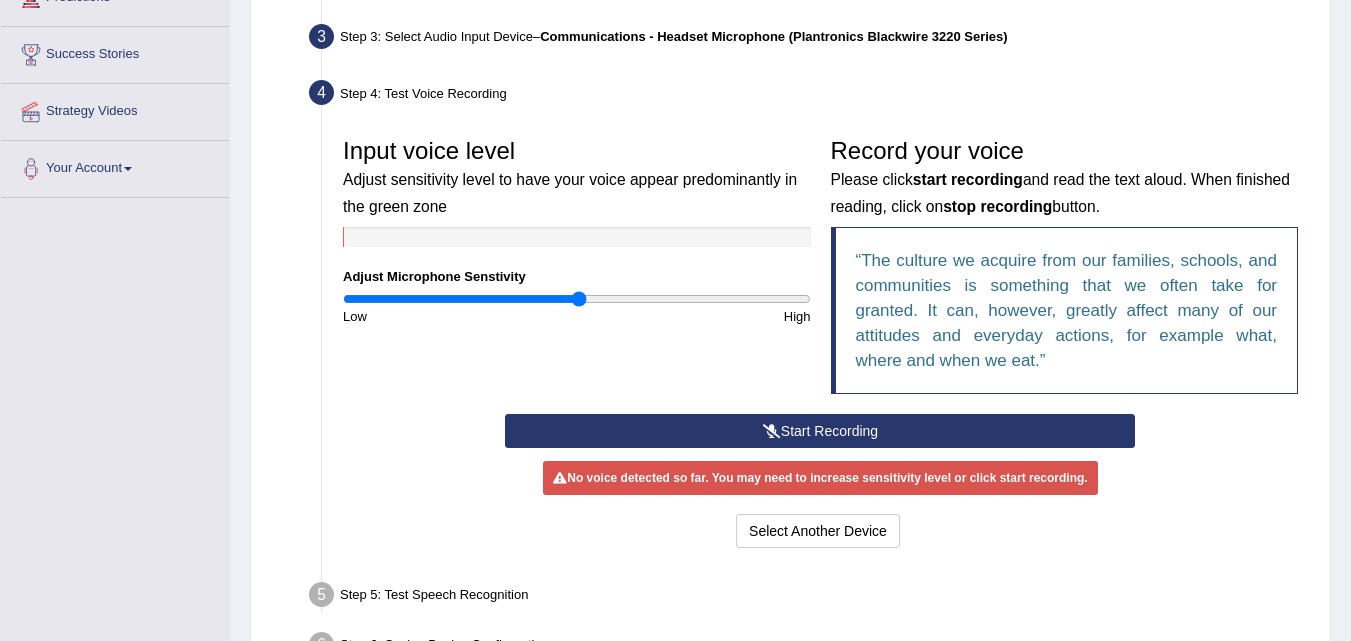 drag, startPoint x: 577, startPoint y: 298, endPoint x: 577, endPoint y: 326, distance: 28 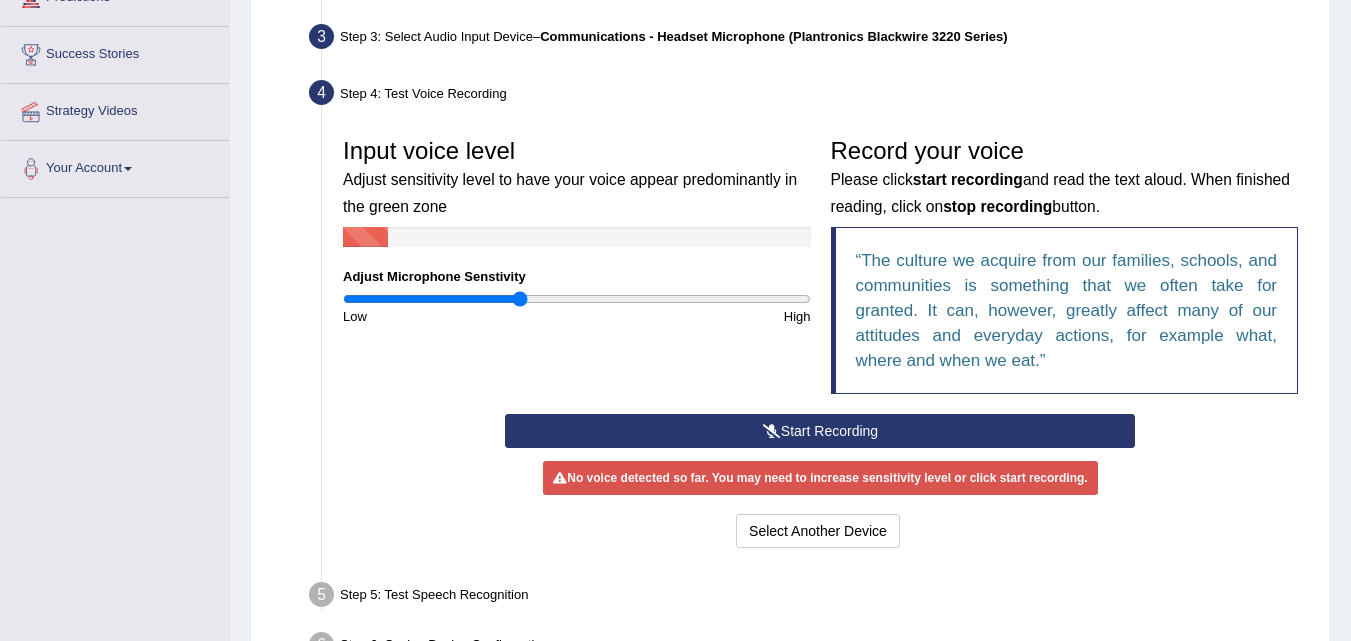 drag, startPoint x: 581, startPoint y: 305, endPoint x: 520, endPoint y: 382, distance: 98.23441 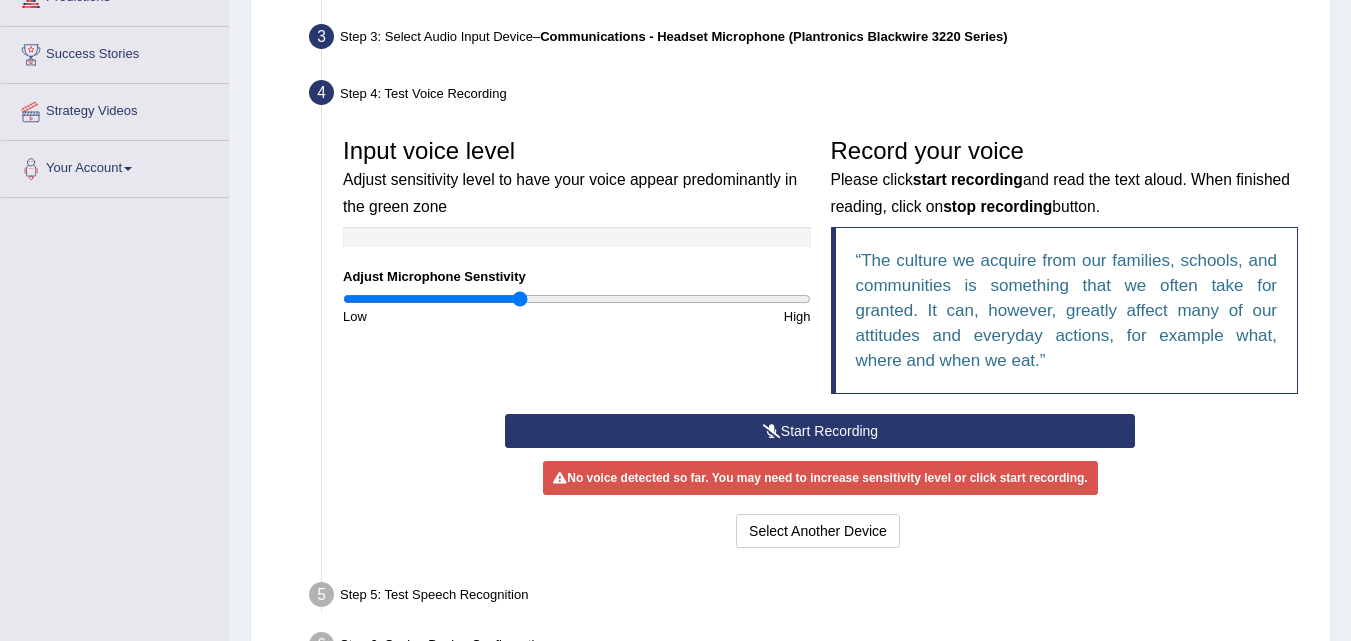 click on "Start Recording" at bounding box center (820, 431) 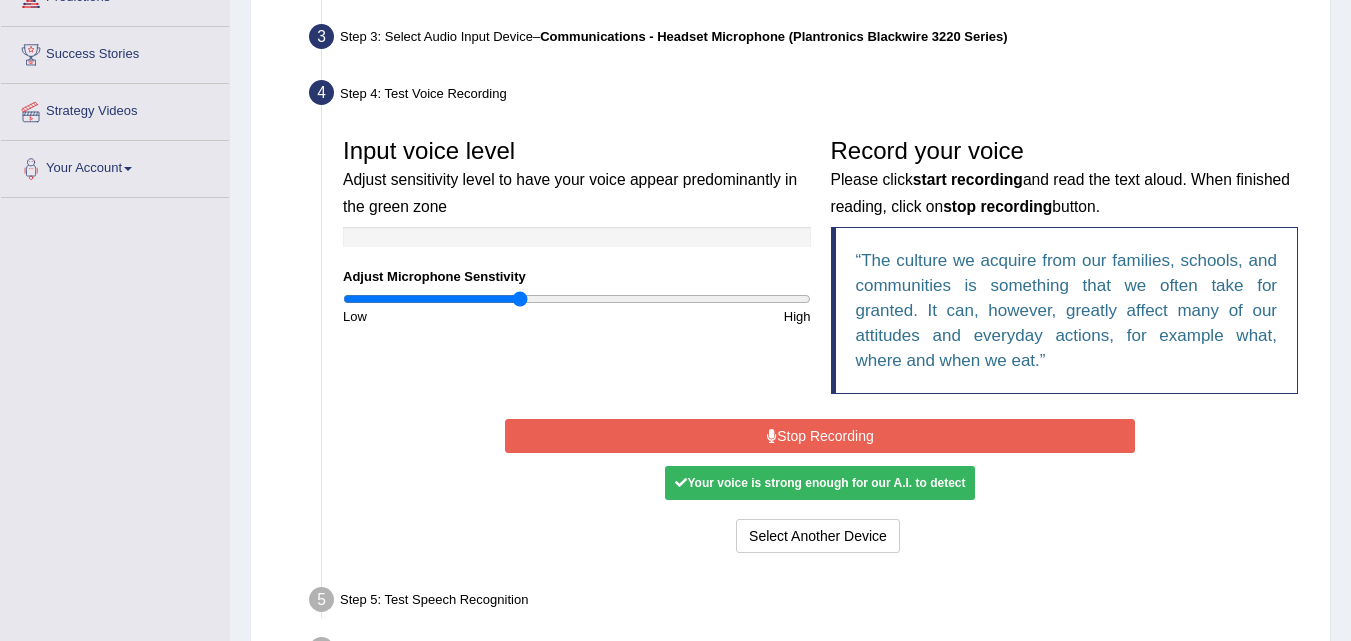 click on "Stop Recording" at bounding box center (820, 436) 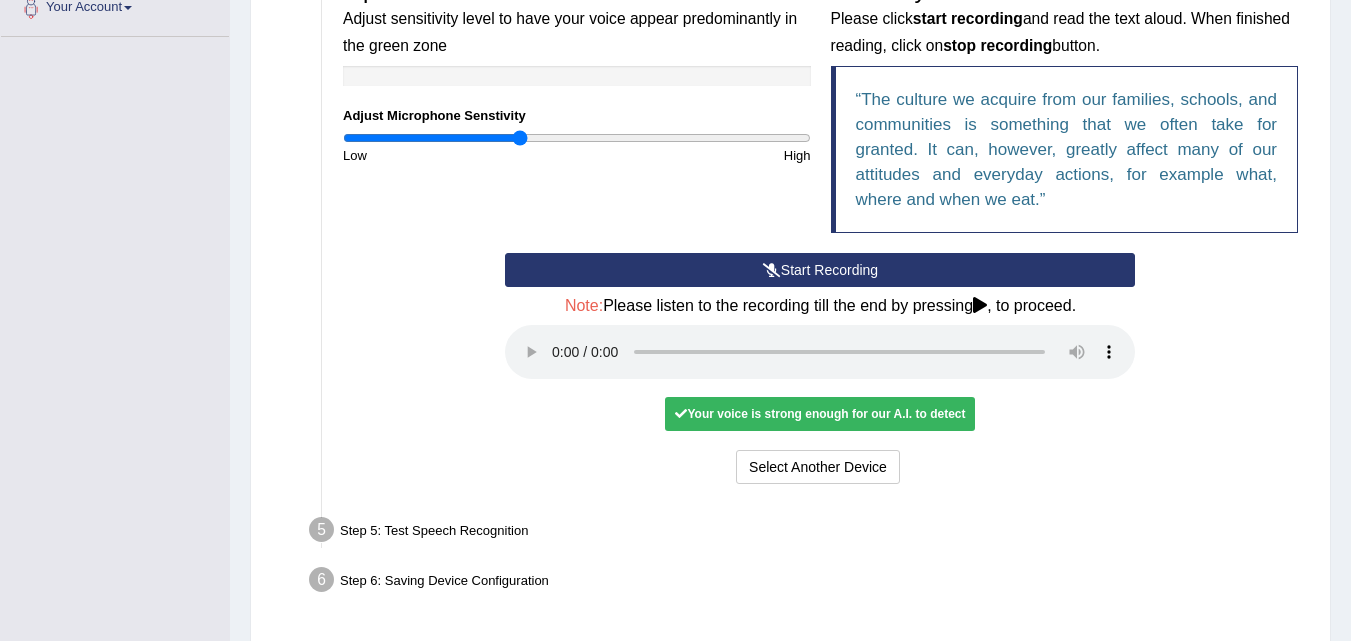 scroll, scrollTop: 427, scrollLeft: 0, axis: vertical 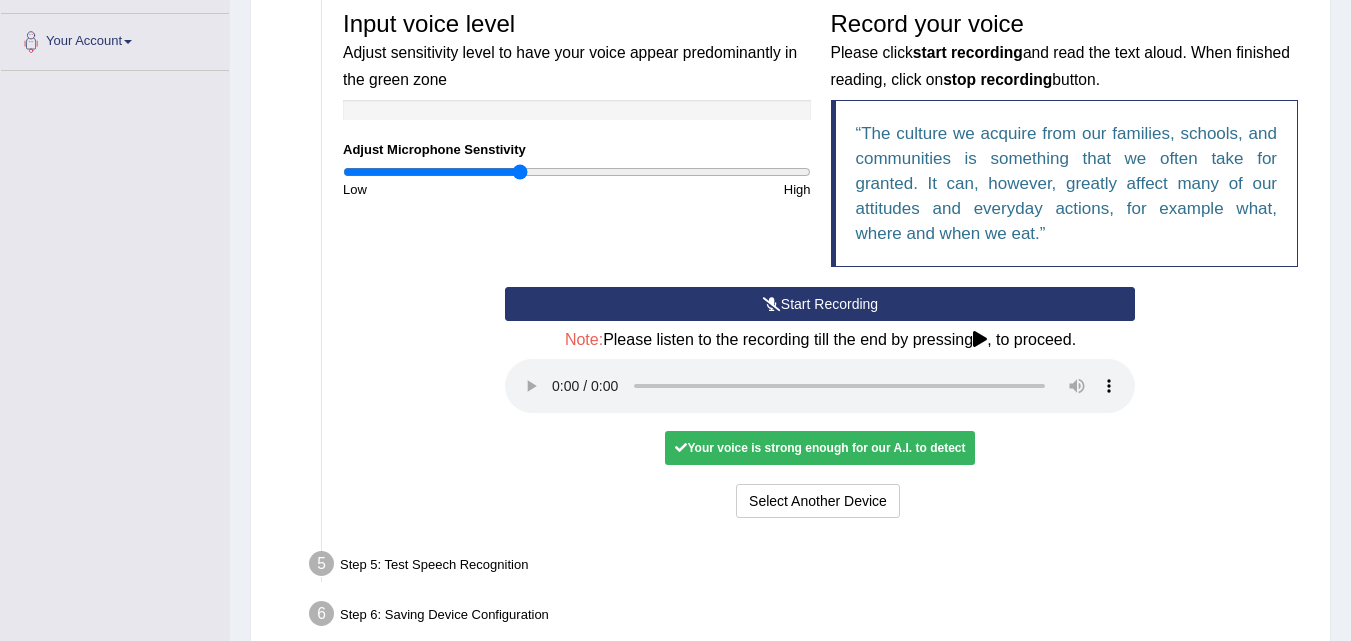 click at bounding box center (577, 172) 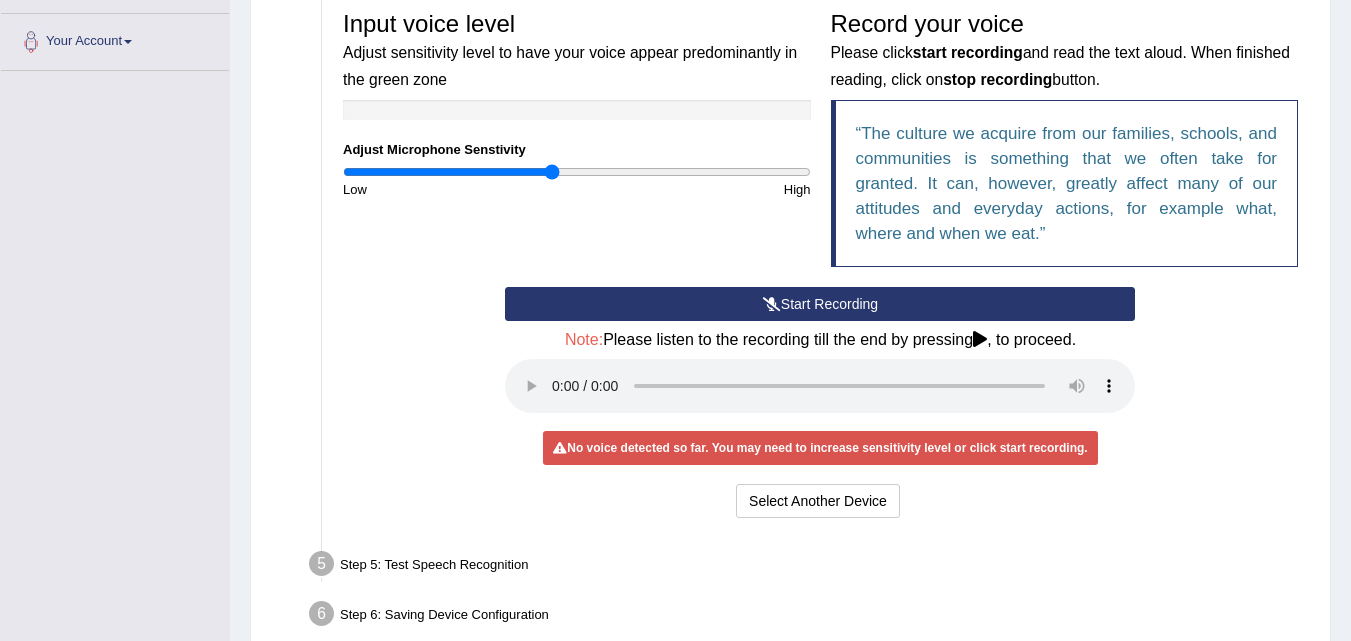 drag, startPoint x: 520, startPoint y: 177, endPoint x: 551, endPoint y: 189, distance: 33.24154 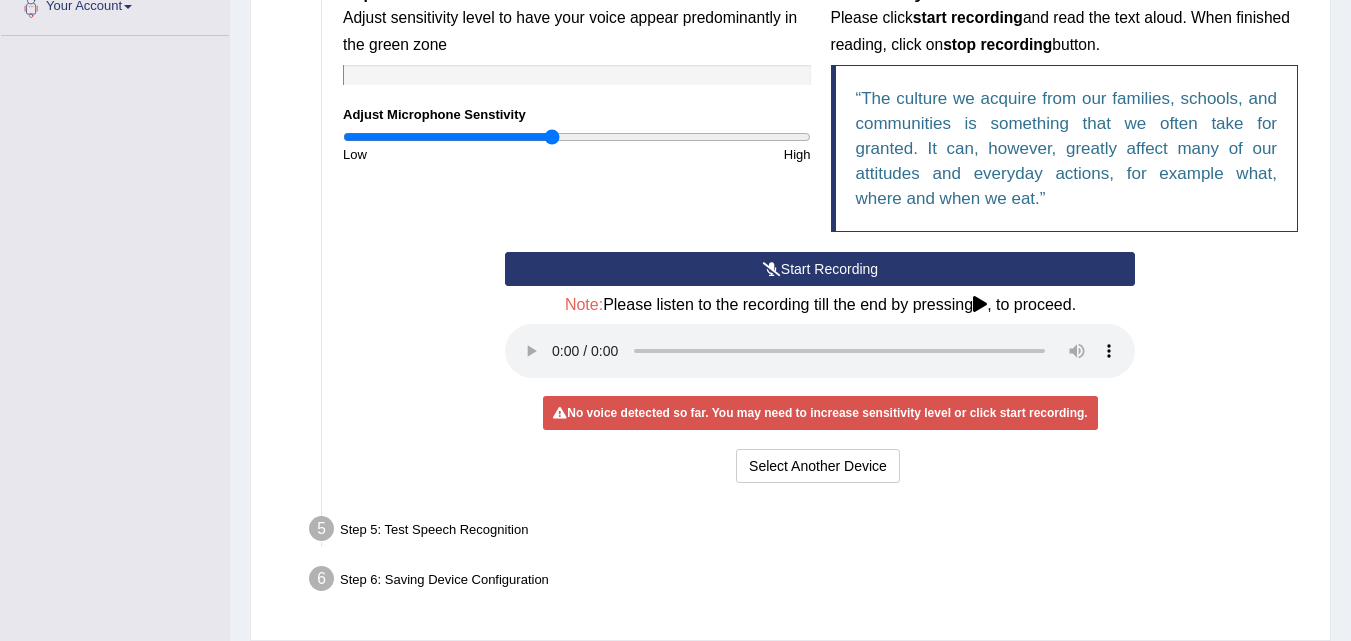 scroll, scrollTop: 427, scrollLeft: 0, axis: vertical 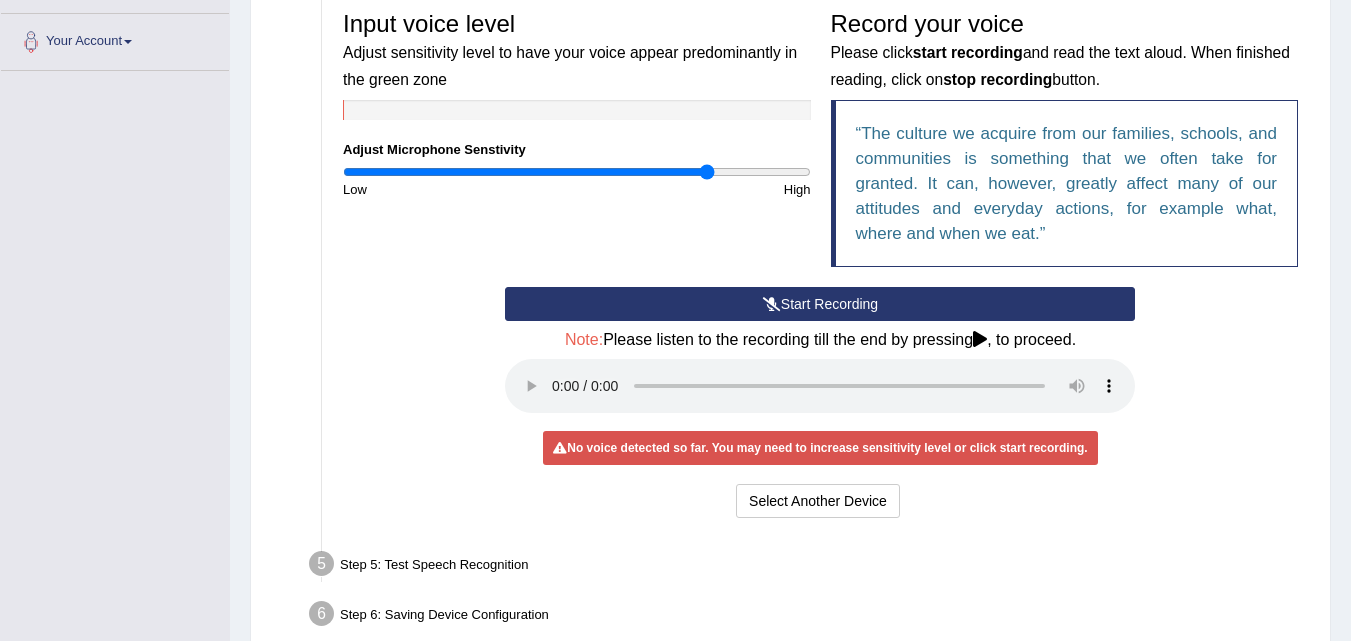drag, startPoint x: 550, startPoint y: 175, endPoint x: 705, endPoint y: 206, distance: 158.06961 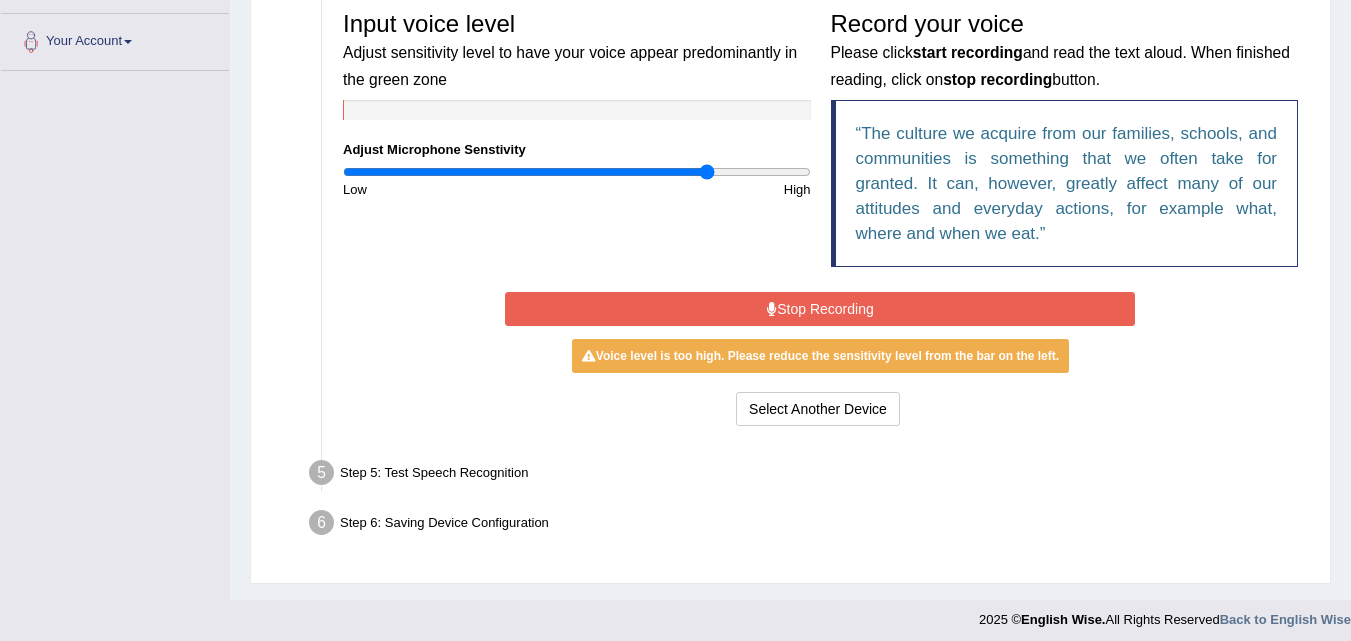 click on "Stop Recording" at bounding box center (820, 309) 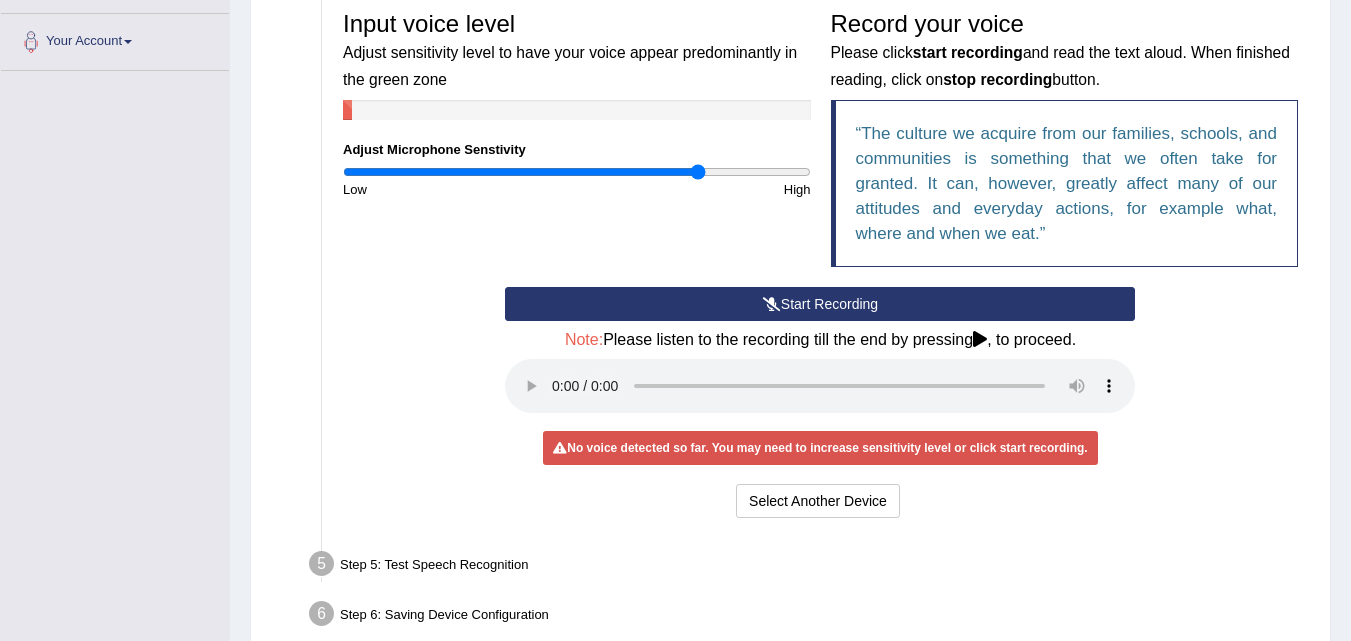 click at bounding box center [577, 172] 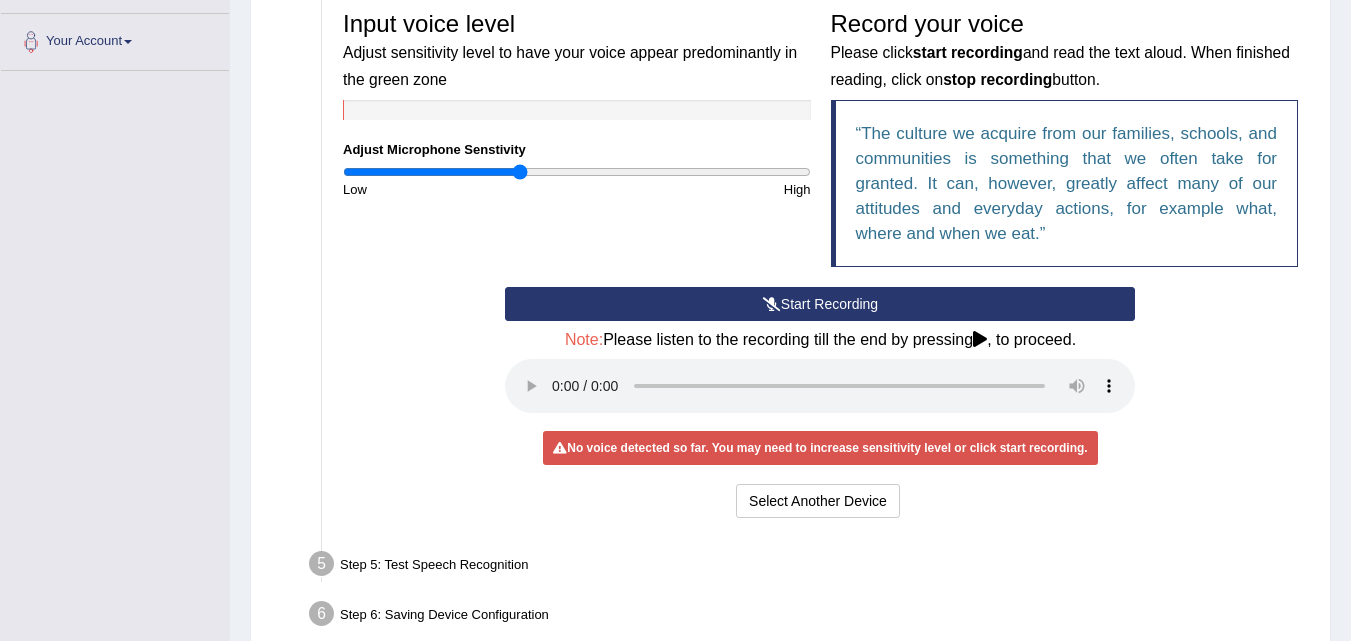 drag, startPoint x: 697, startPoint y: 176, endPoint x: 519, endPoint y: 179, distance: 178.02528 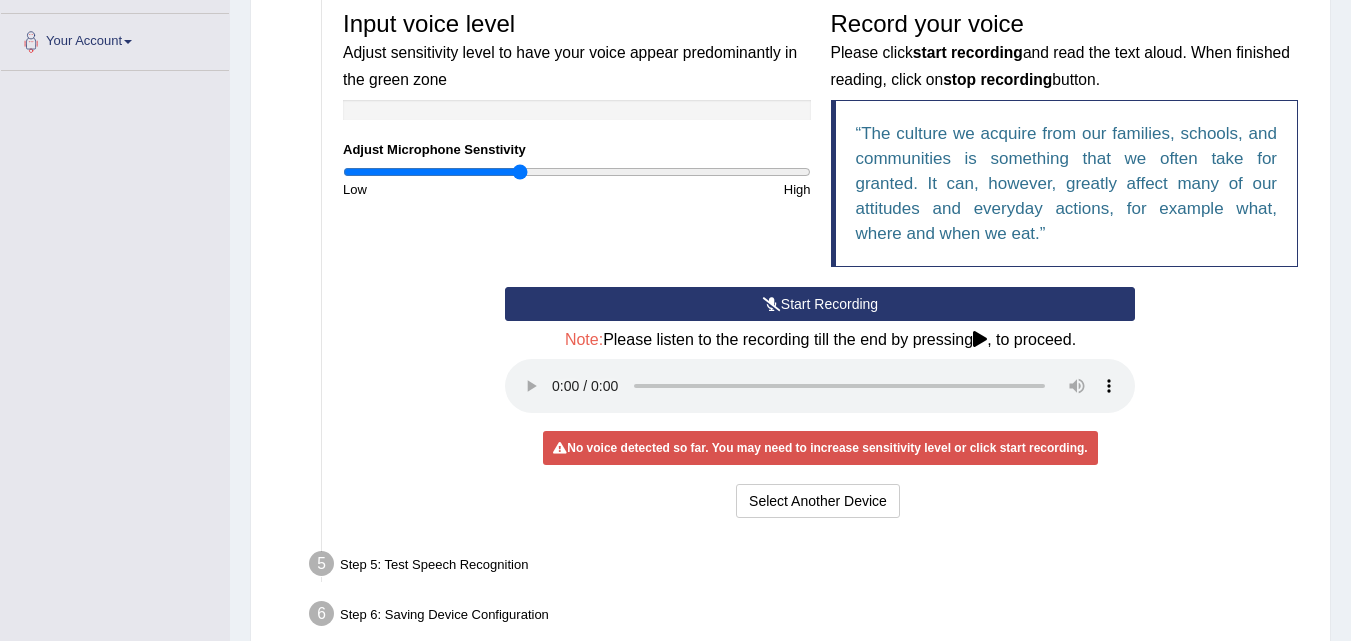 click on "Start Recording" at bounding box center (820, 304) 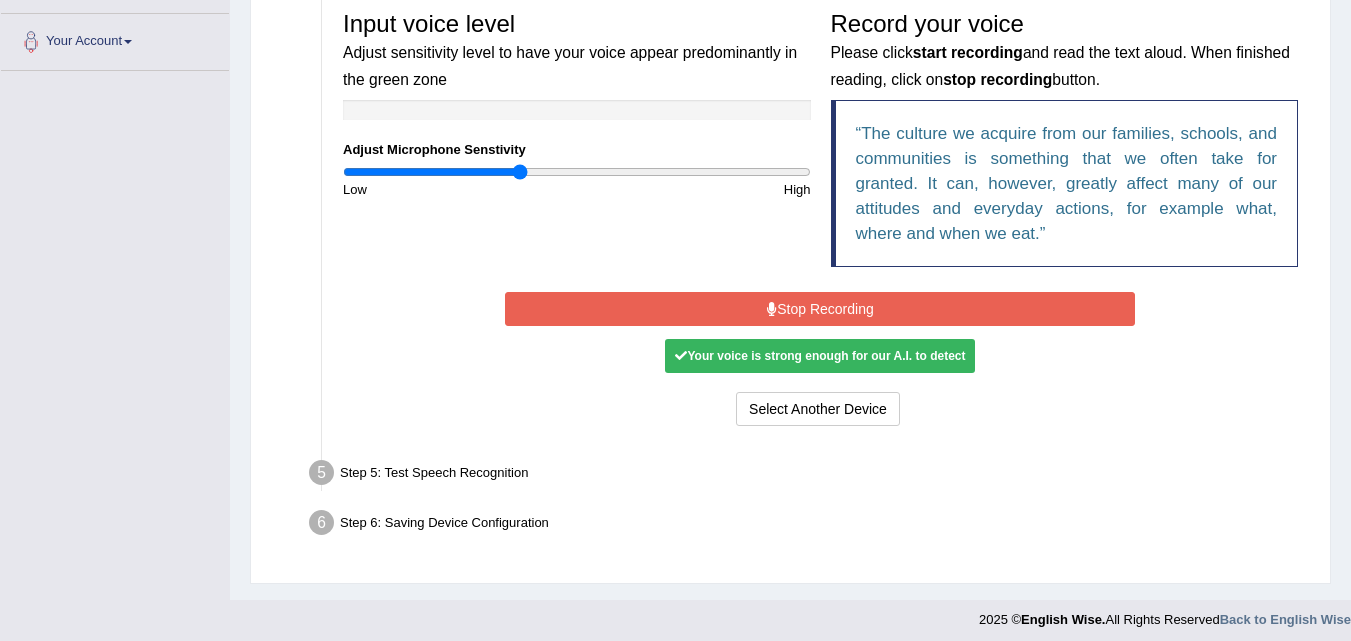 click on "Stop Recording" at bounding box center (820, 309) 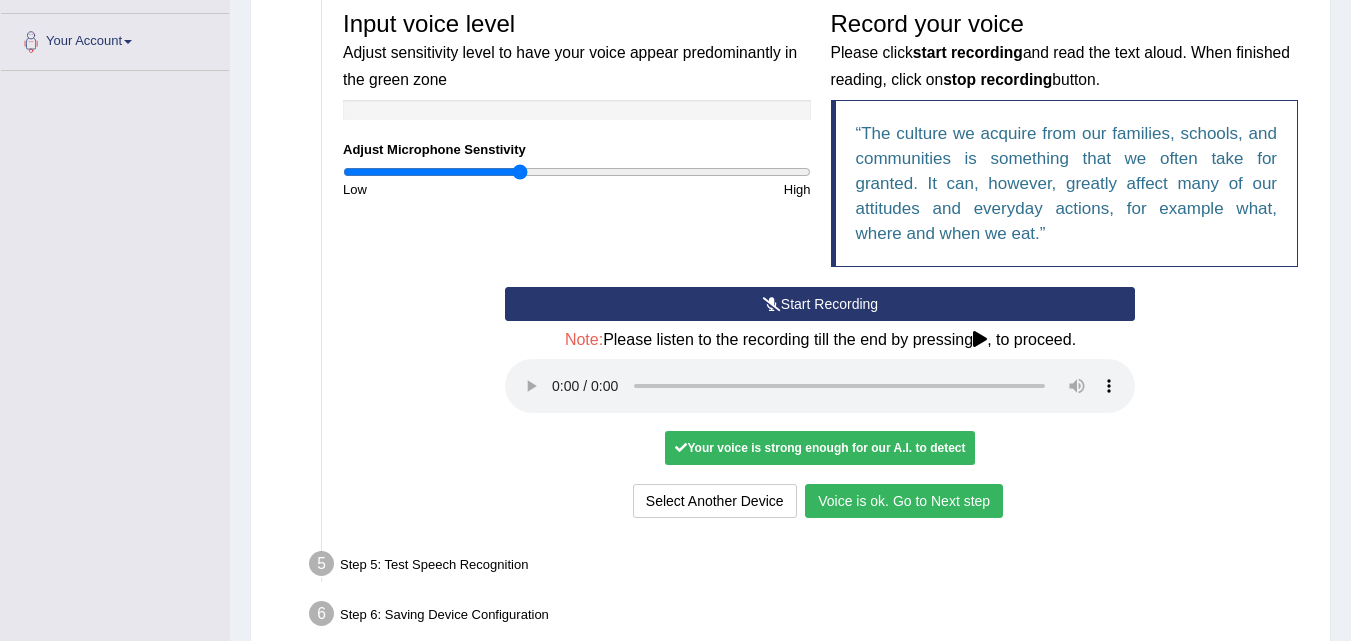 click on "Voice is ok. Go to Next step" at bounding box center [904, 501] 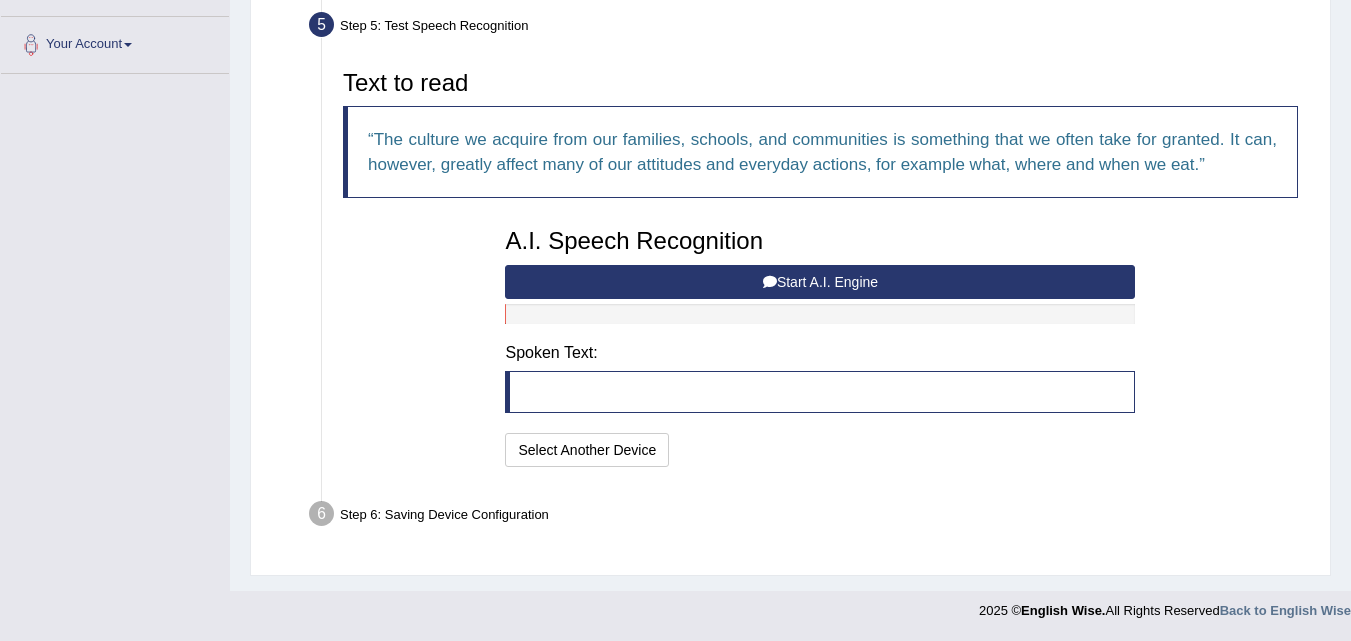 scroll, scrollTop: 424, scrollLeft: 0, axis: vertical 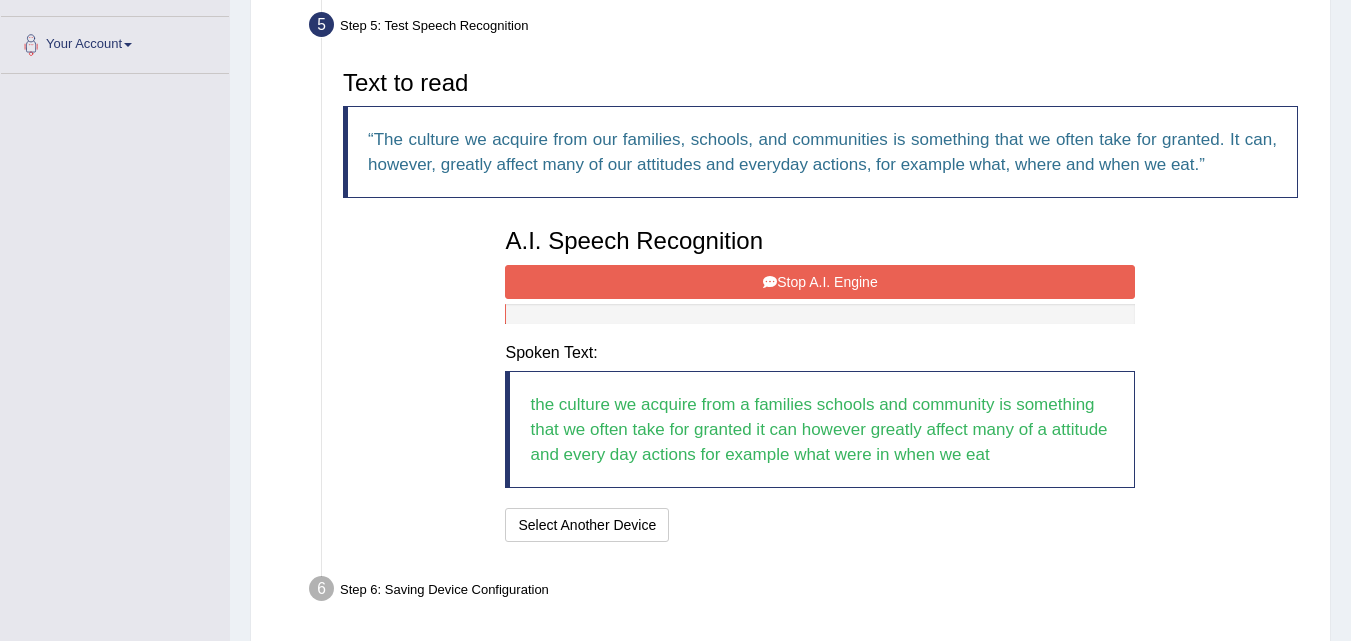 click on "Stop A.I. Engine" at bounding box center [820, 282] 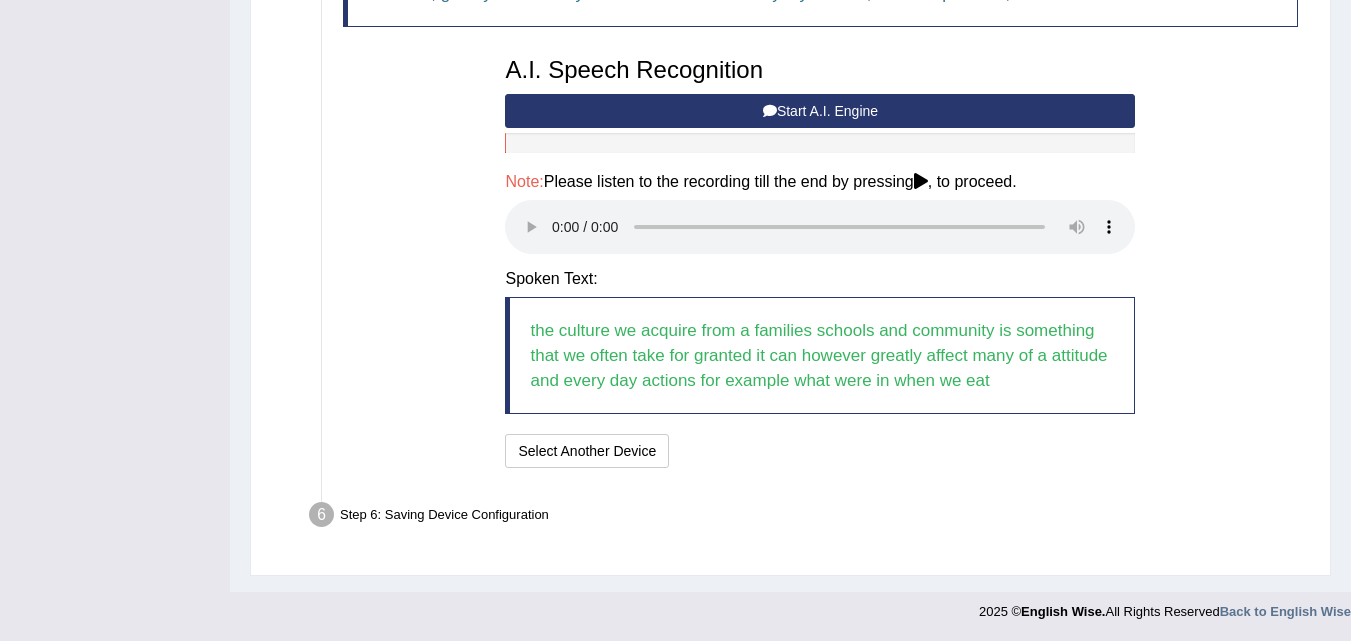 scroll, scrollTop: 596, scrollLeft: 0, axis: vertical 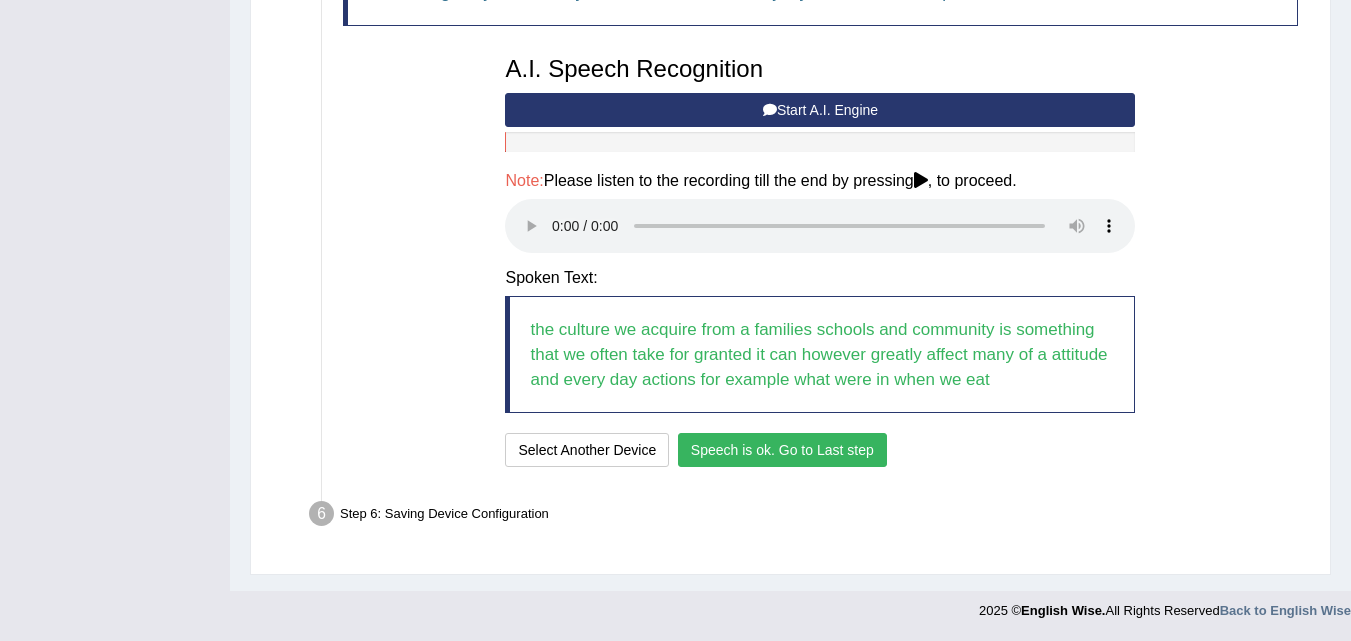 click on "Speech is ok. Go to Last step" at bounding box center [782, 450] 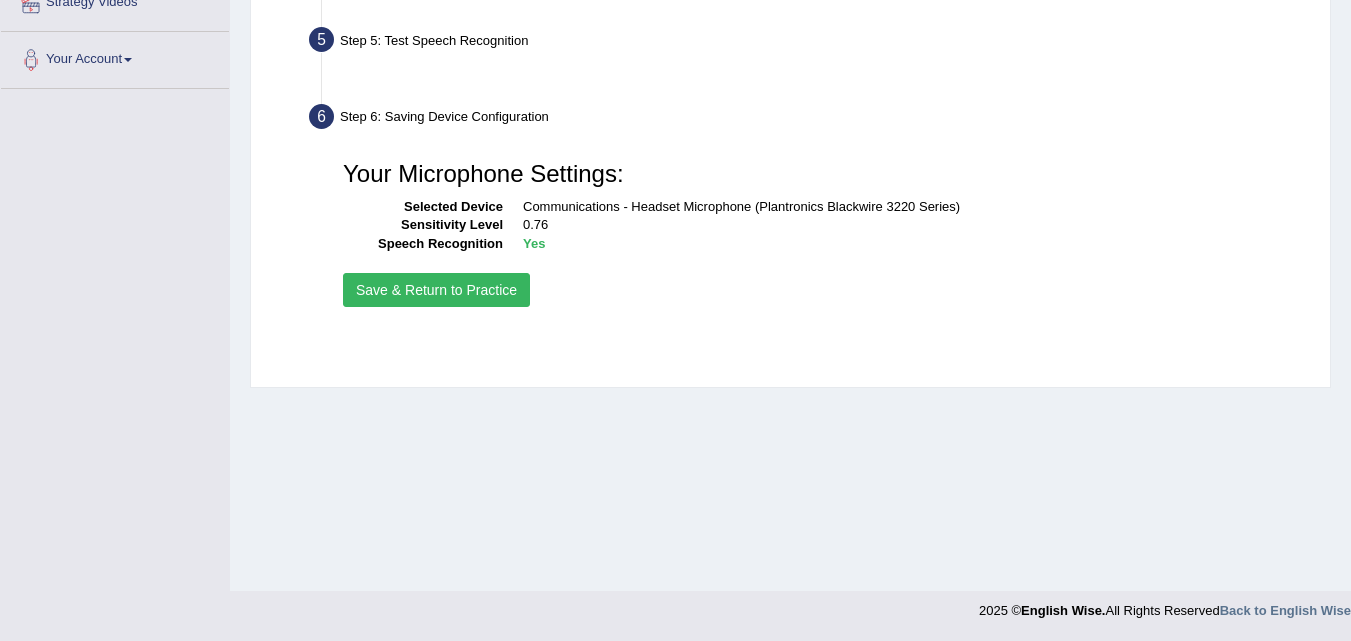scroll, scrollTop: 409, scrollLeft: 0, axis: vertical 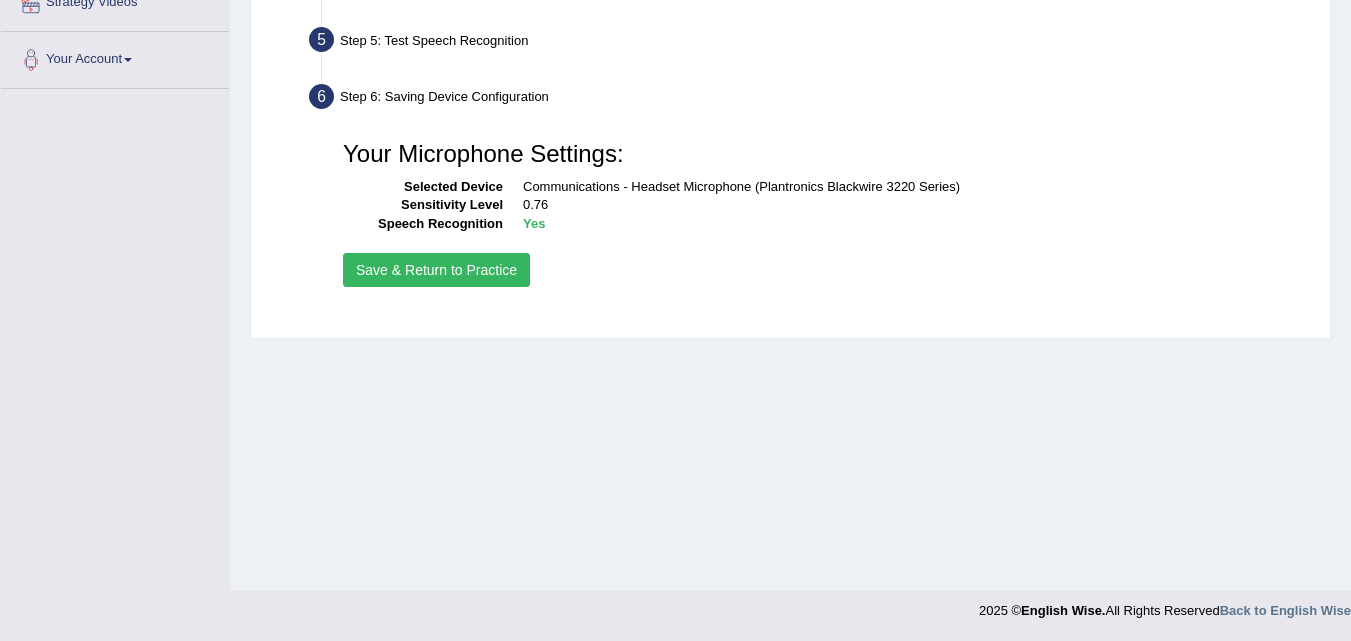 click on "Save & Return to Practice" at bounding box center (436, 270) 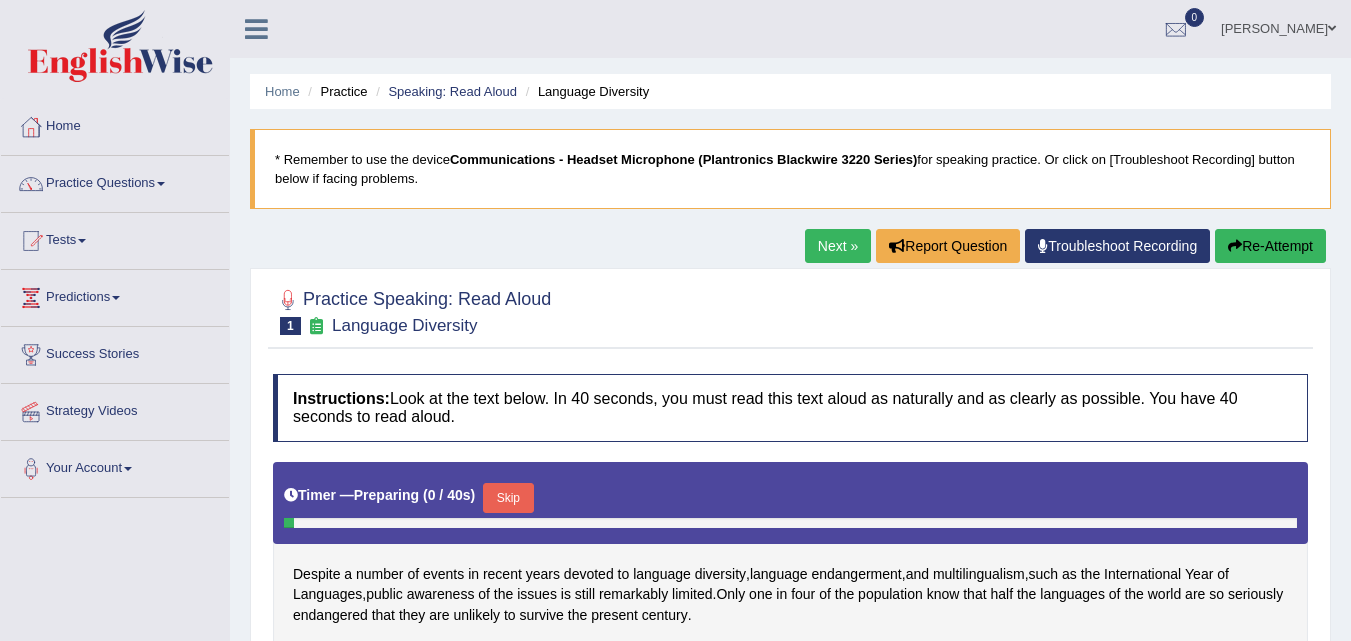 scroll, scrollTop: 0, scrollLeft: 0, axis: both 